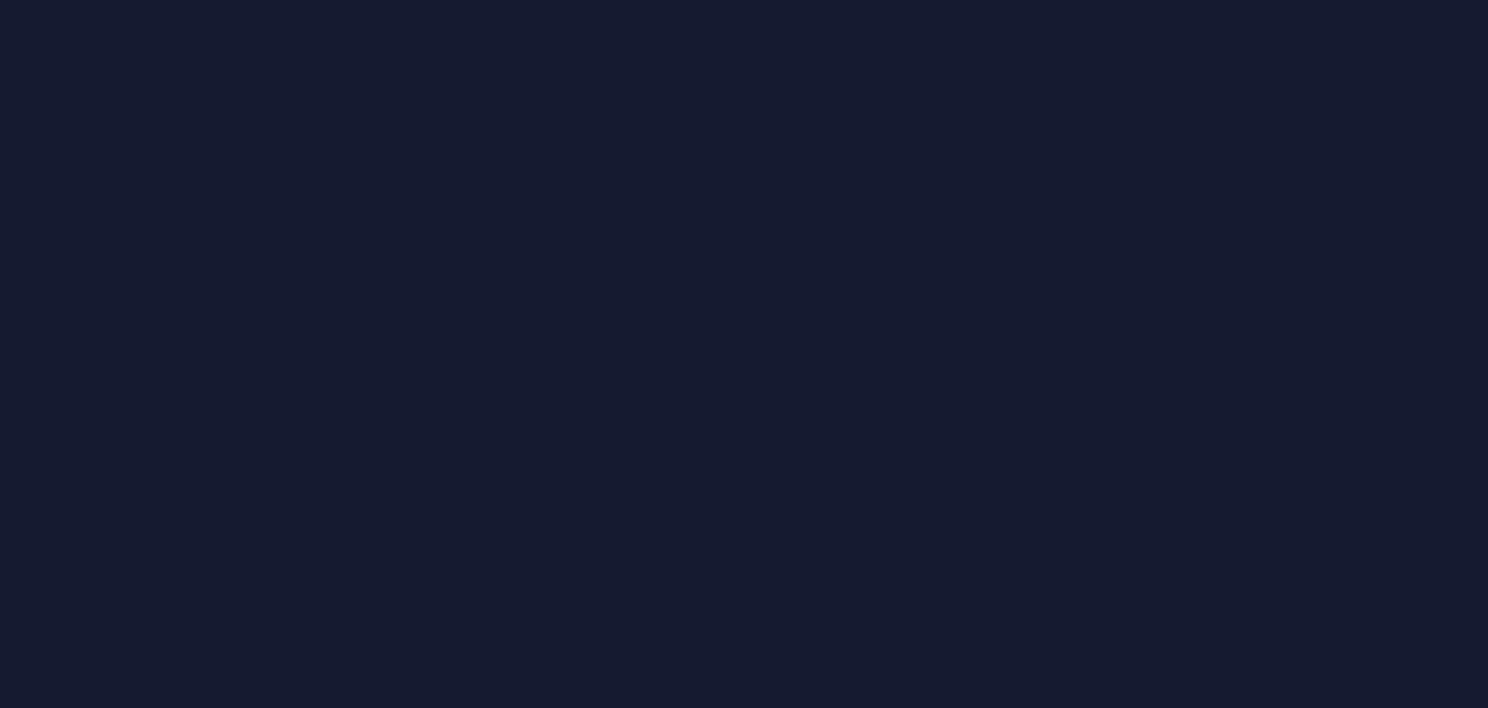 scroll, scrollTop: 0, scrollLeft: 0, axis: both 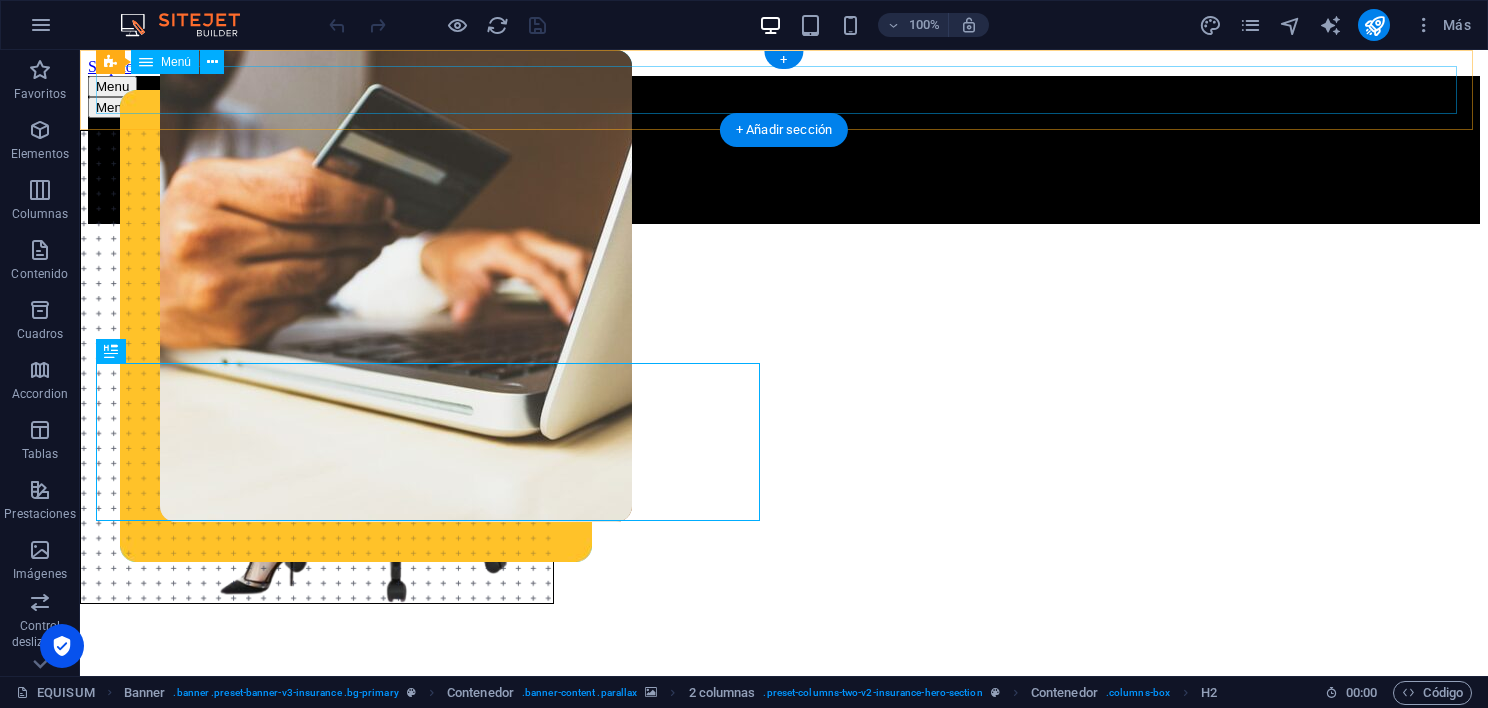 click on "EQUISUM ALMACENAMIENTO SILLAS ESCRITORIOS CONTACTO" at bounding box center (784, 179) 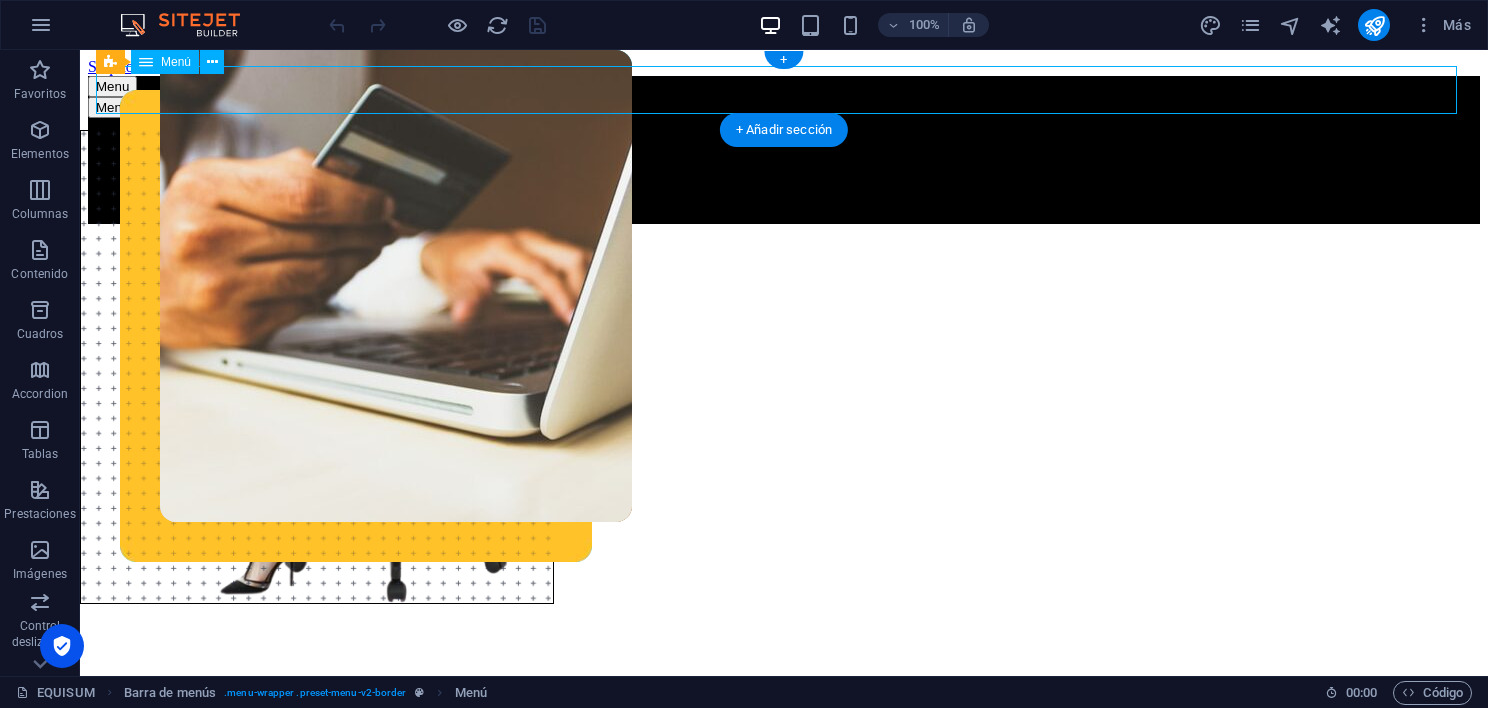 click on "EQUISUM ALMACENAMIENTO SILLAS ESCRITORIOS CONTACTO" at bounding box center [784, 179] 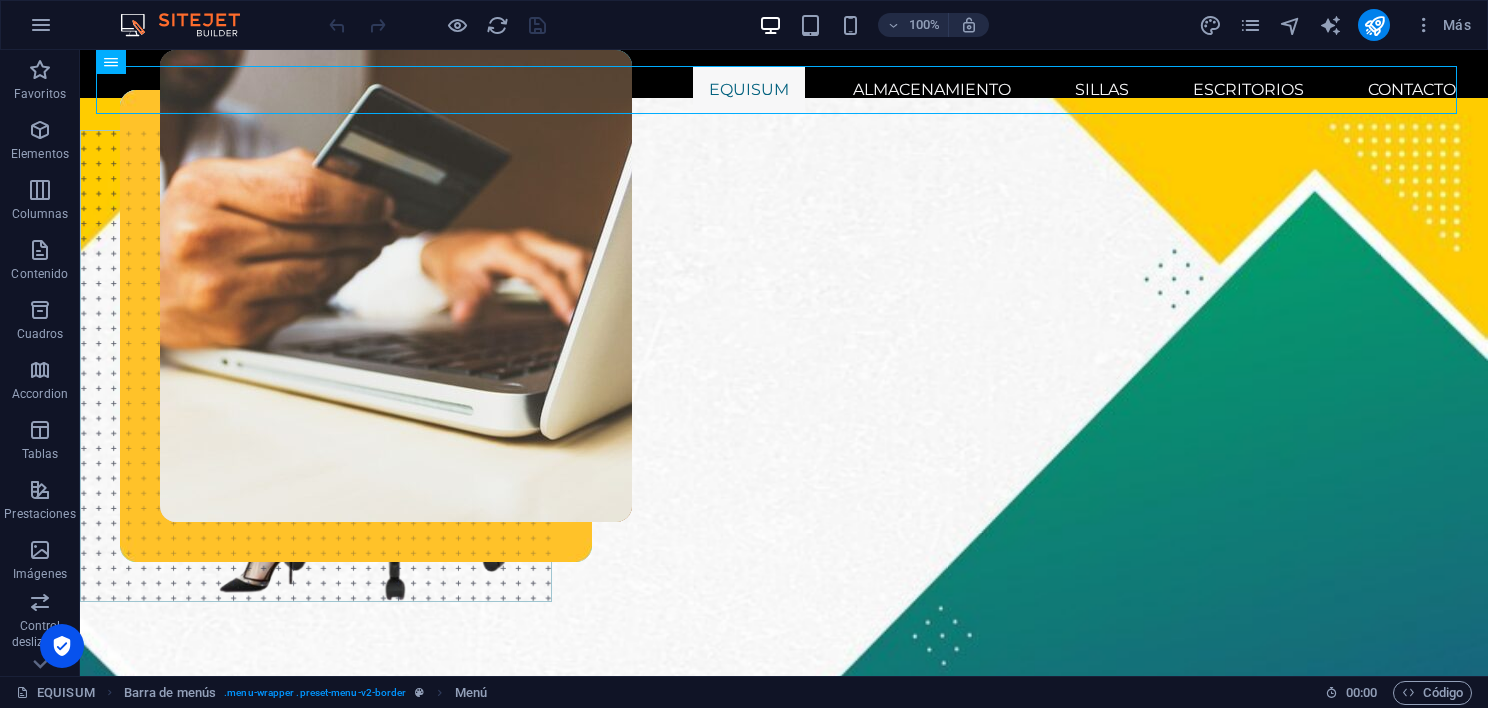 click on "100% Más" at bounding box center [744, 25] 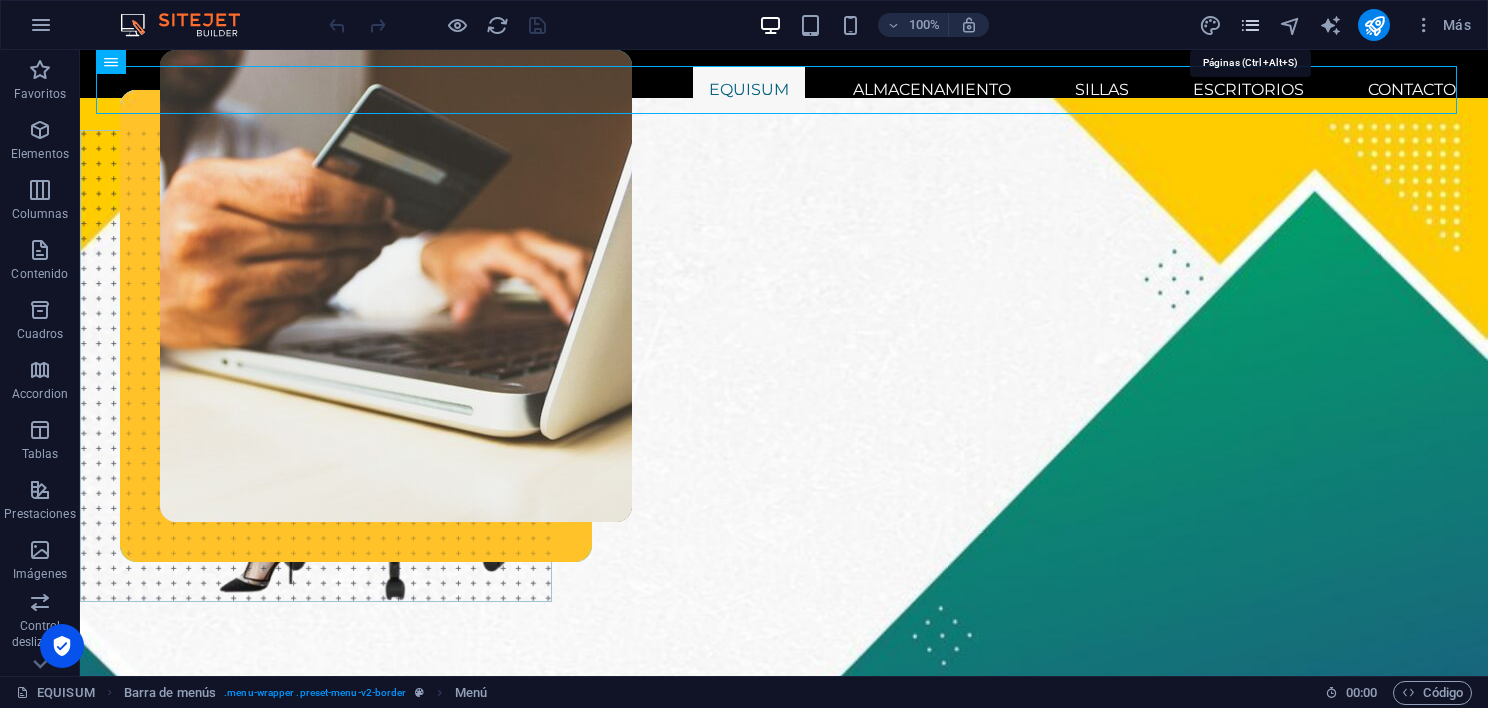 click at bounding box center (1250, 25) 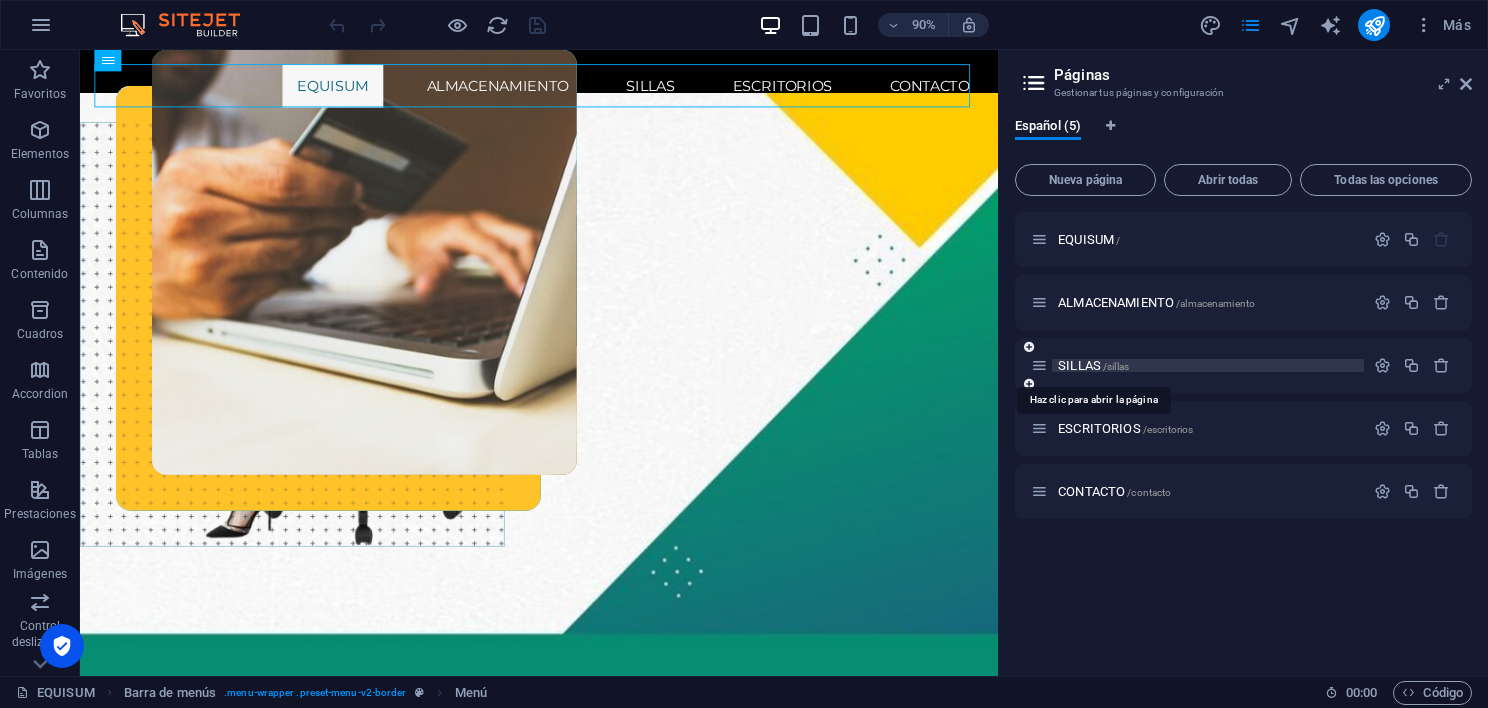 click on "SILLAS /sillas" at bounding box center (1093, 365) 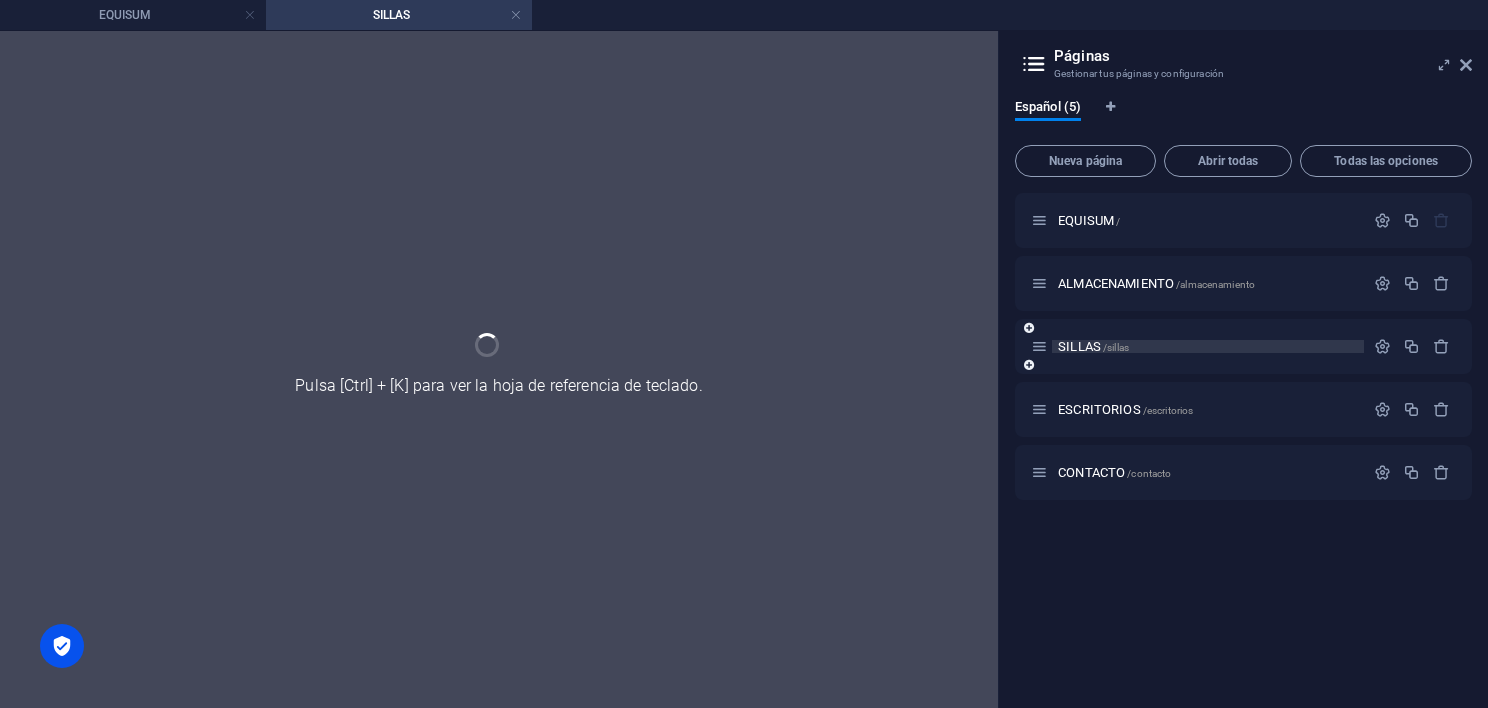 click on "SILLAS /sillas" at bounding box center [1243, 346] 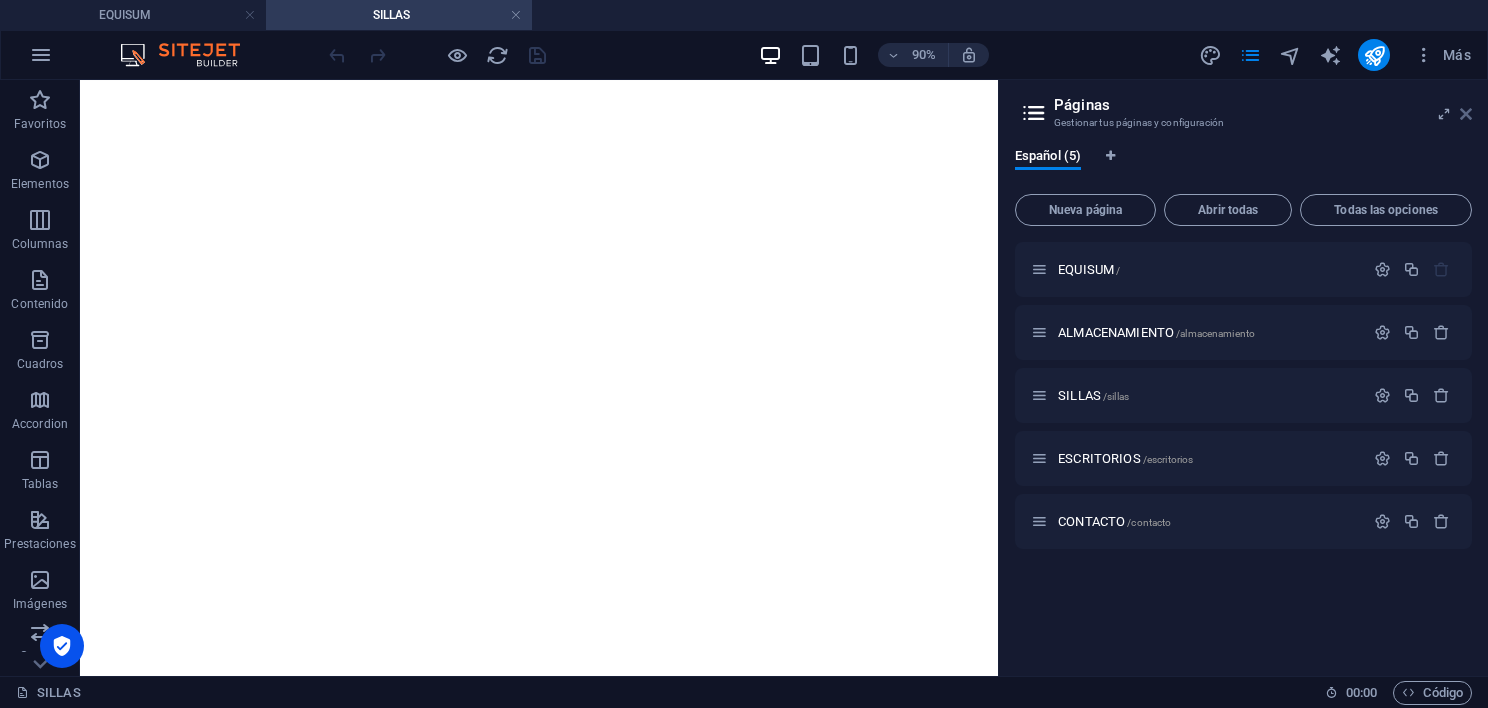 click at bounding box center (1466, 114) 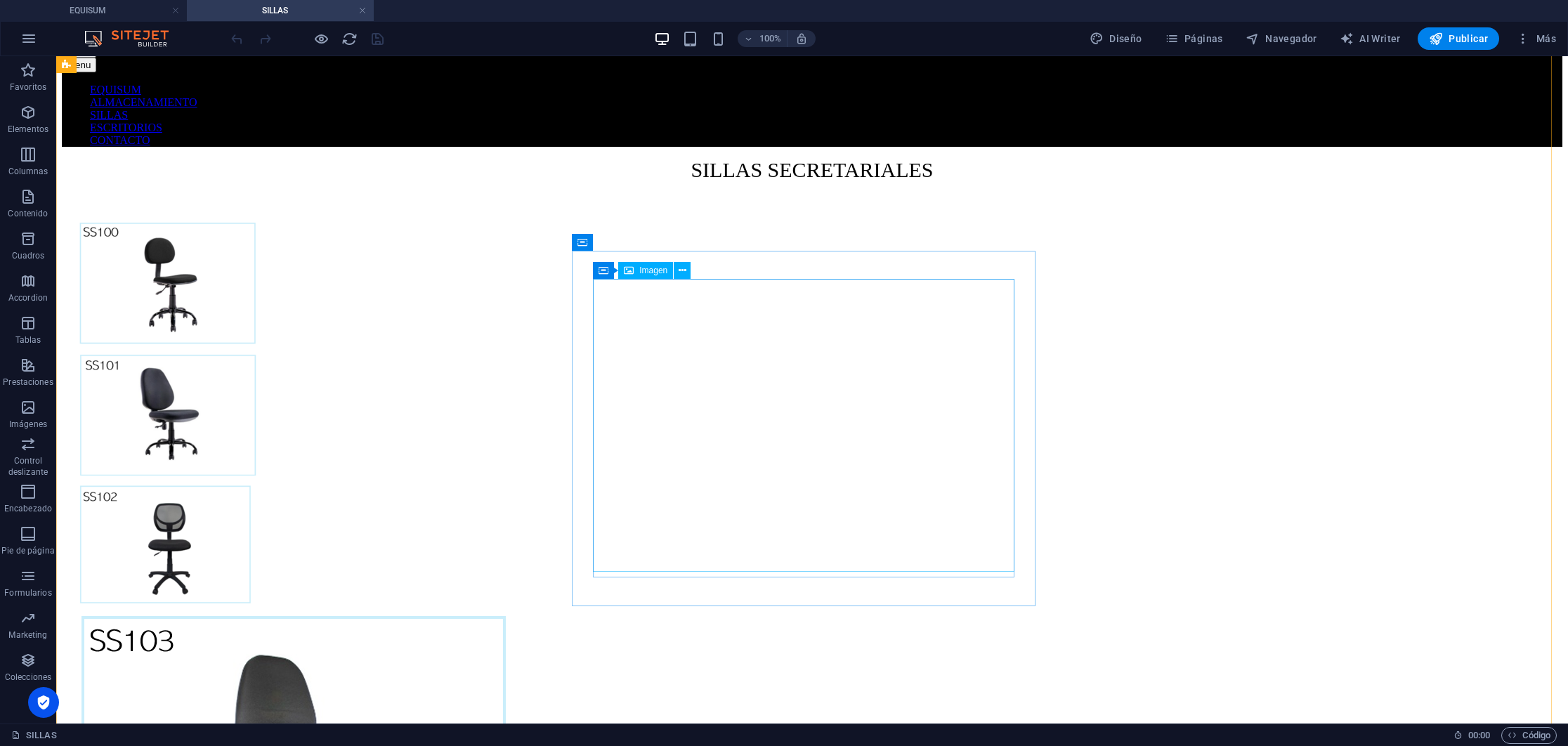 scroll, scrollTop: 0, scrollLeft: 0, axis: both 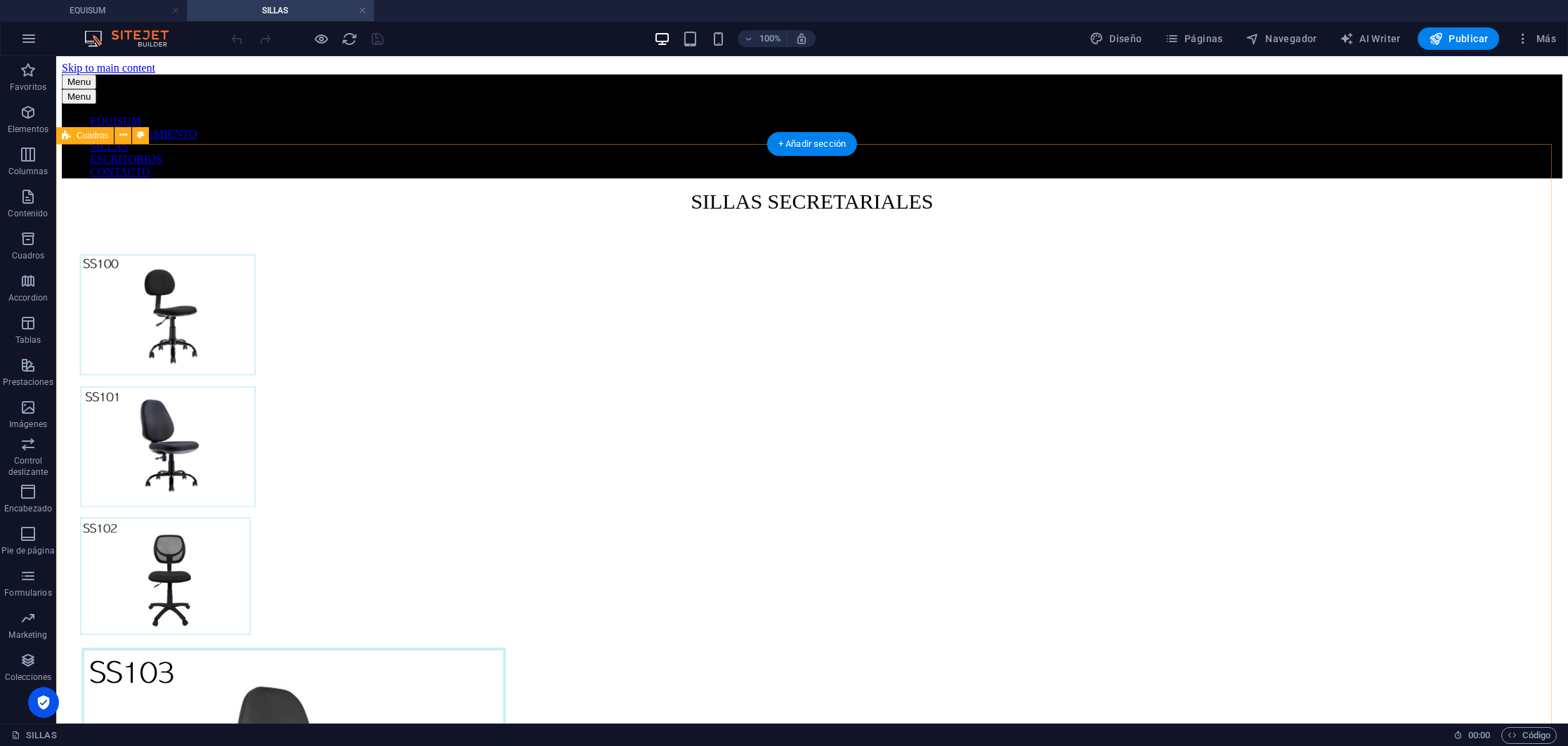 click at bounding box center [812, 3313] 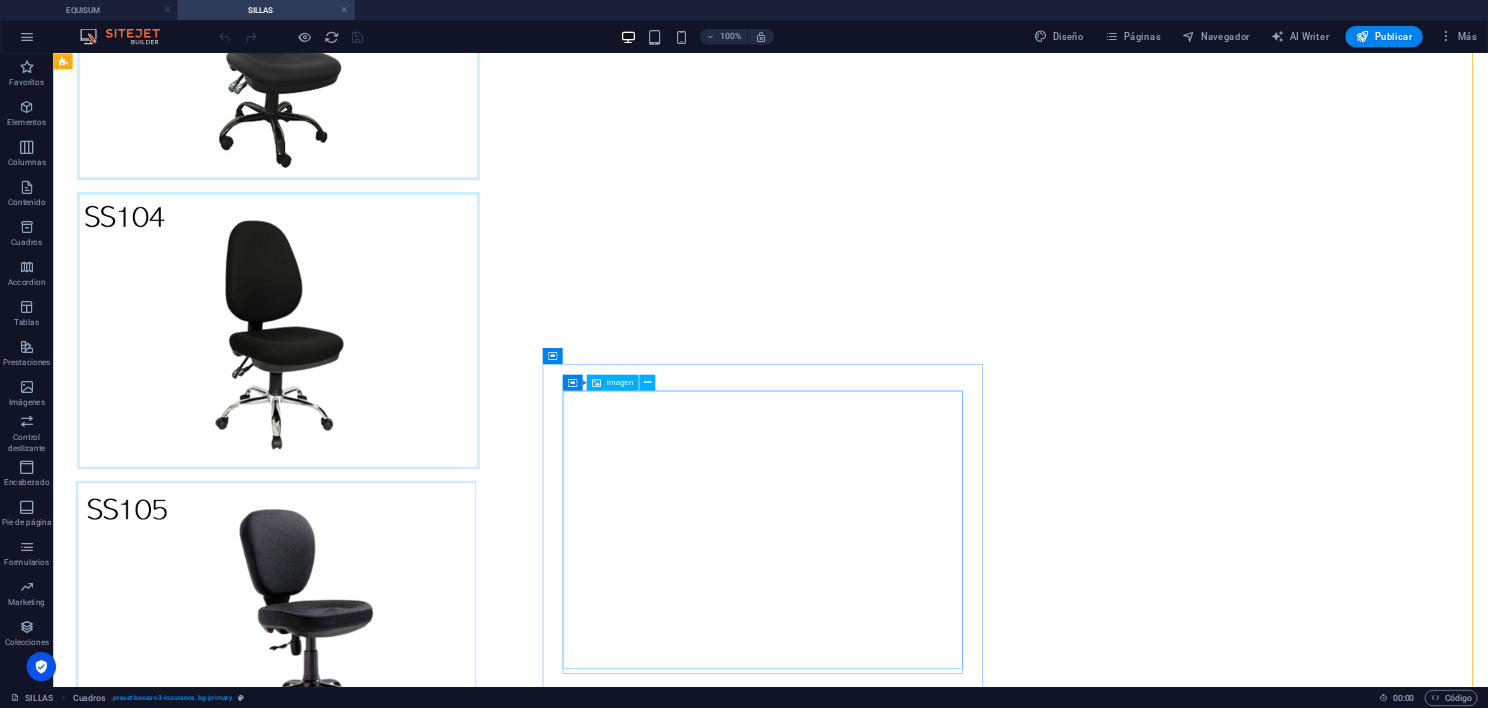 scroll, scrollTop: 1200, scrollLeft: 0, axis: vertical 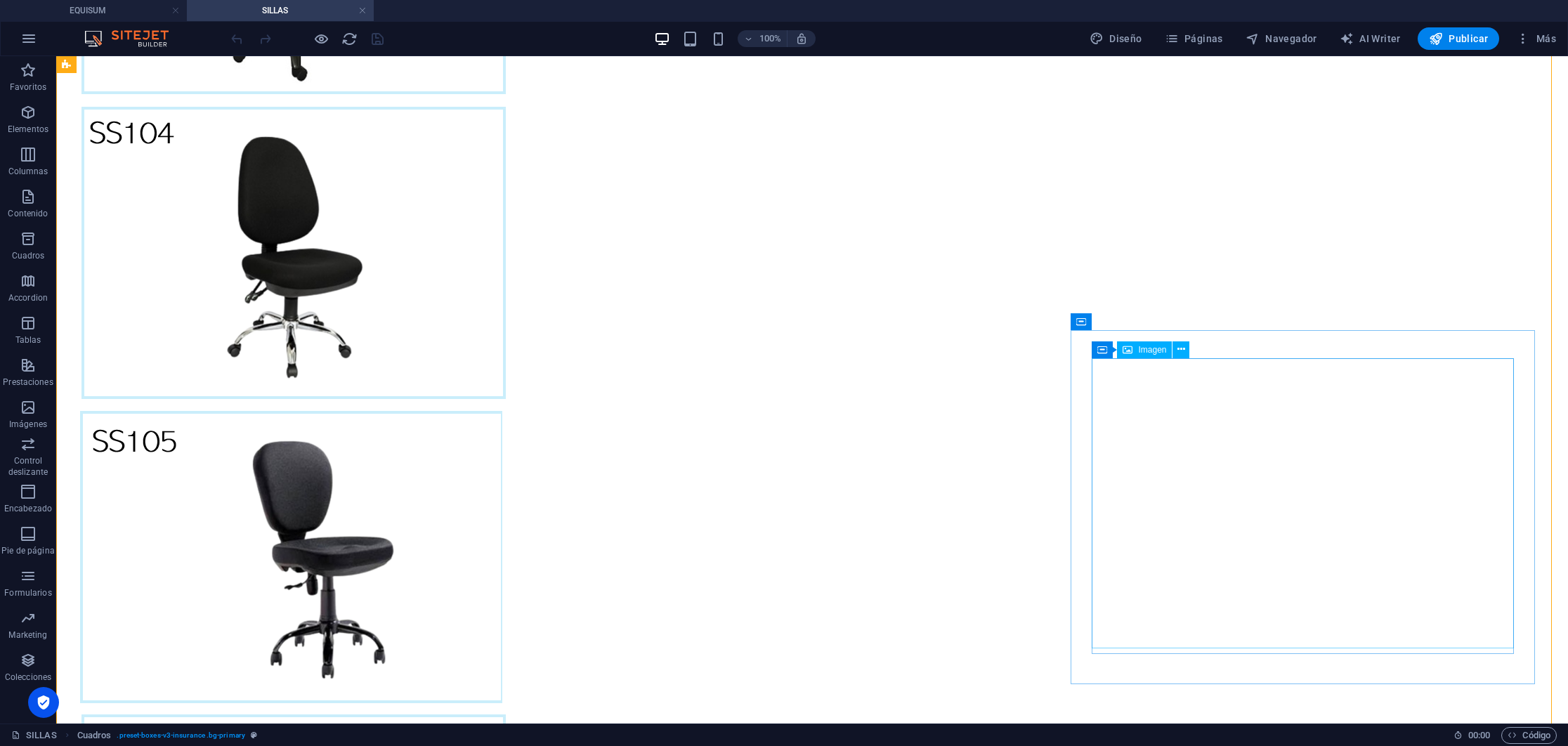 click at bounding box center [812, 2384] 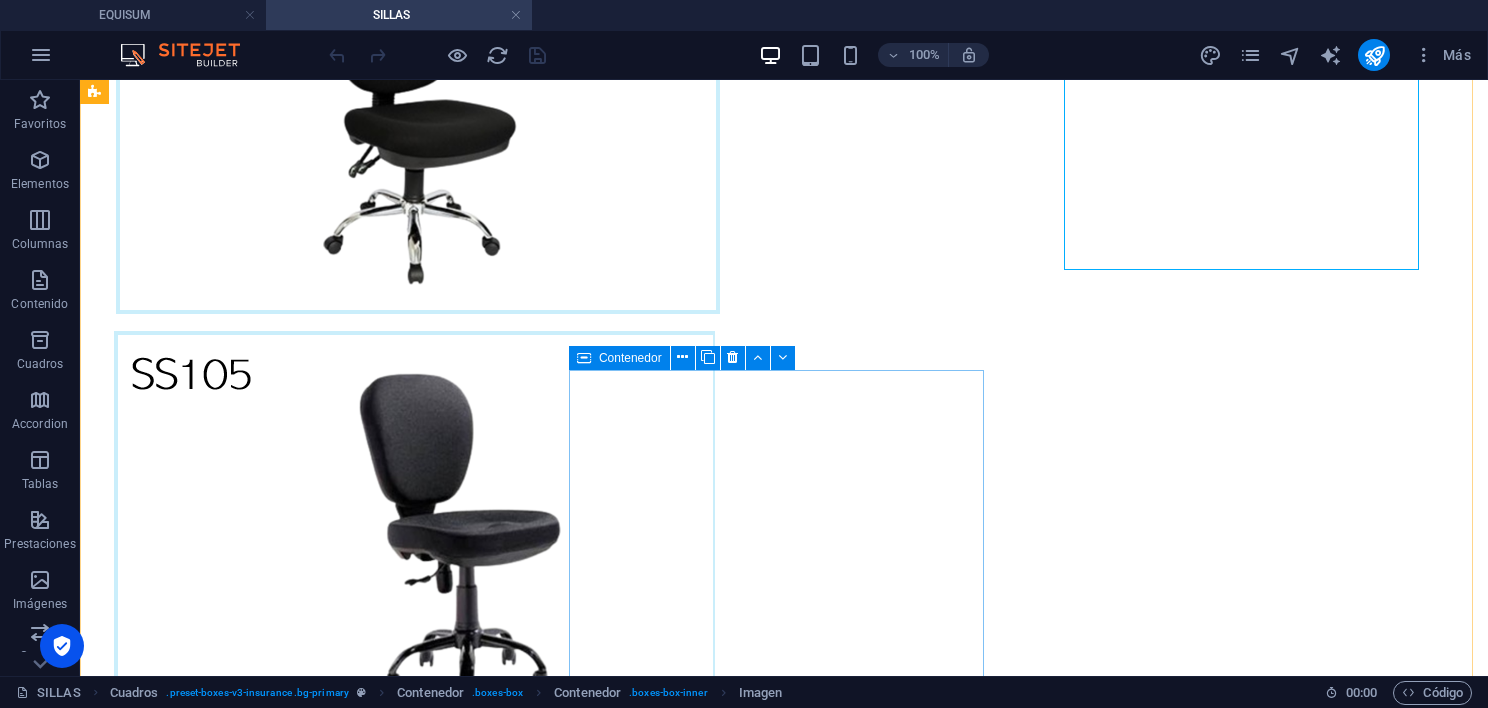 scroll, scrollTop: 1500, scrollLeft: 0, axis: vertical 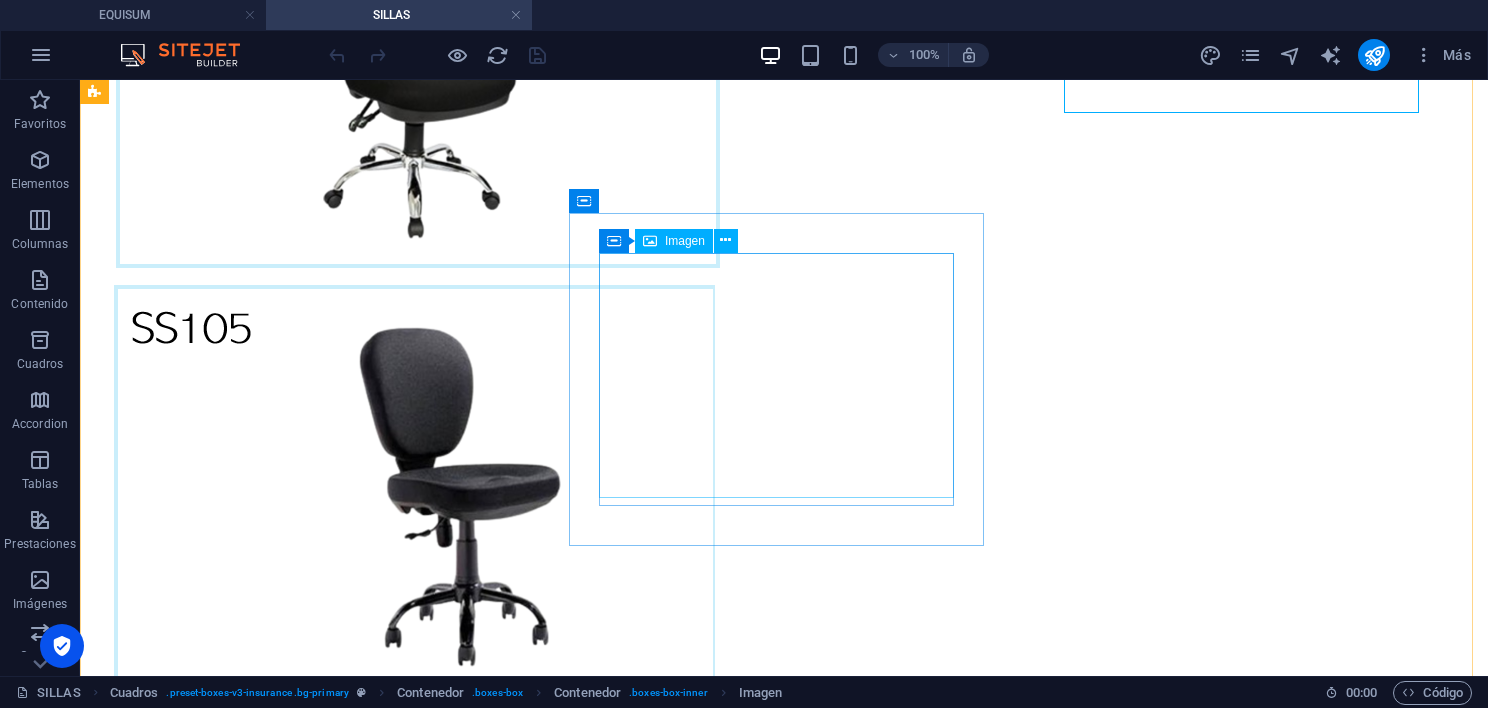 click at bounding box center [784, 3720] 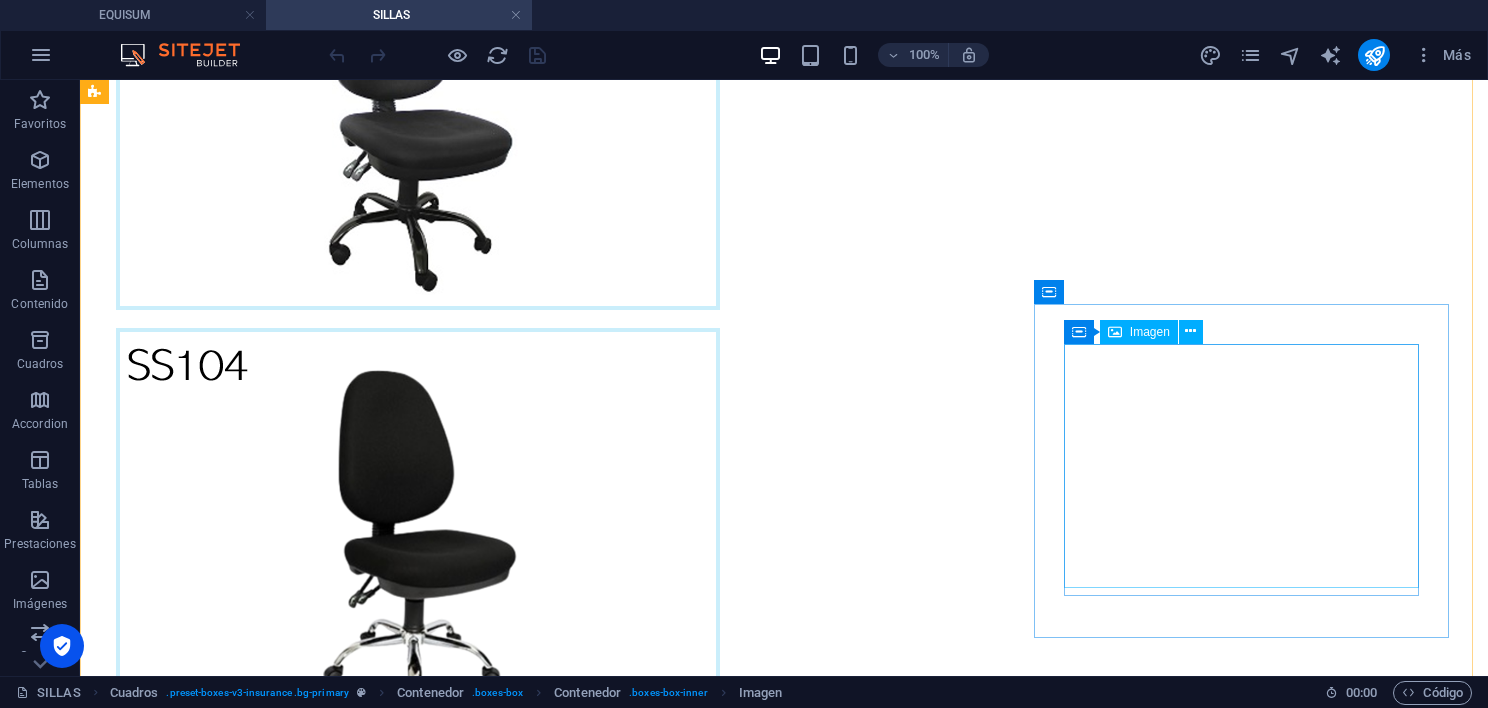 scroll, scrollTop: 1000, scrollLeft: 0, axis: vertical 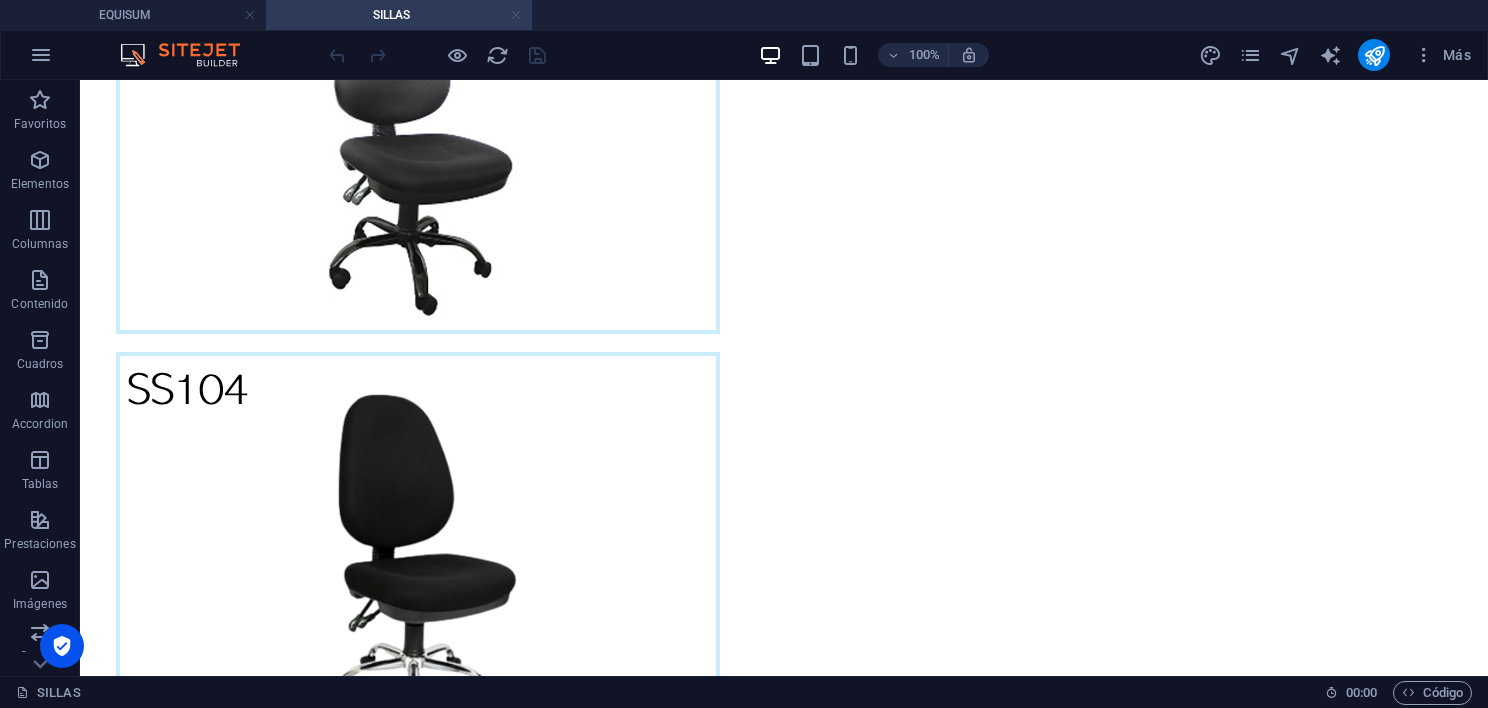 click at bounding box center (516, 15) 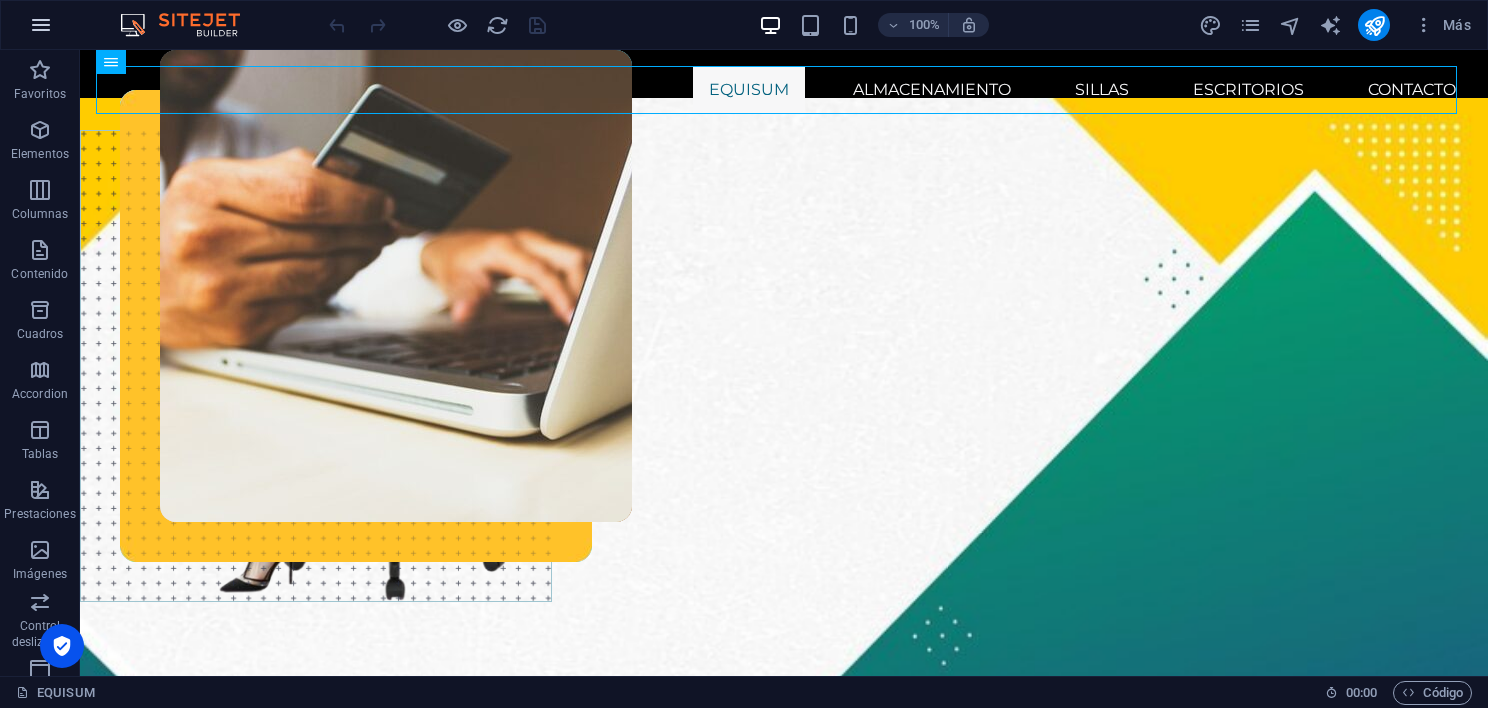 click at bounding box center (41, 25) 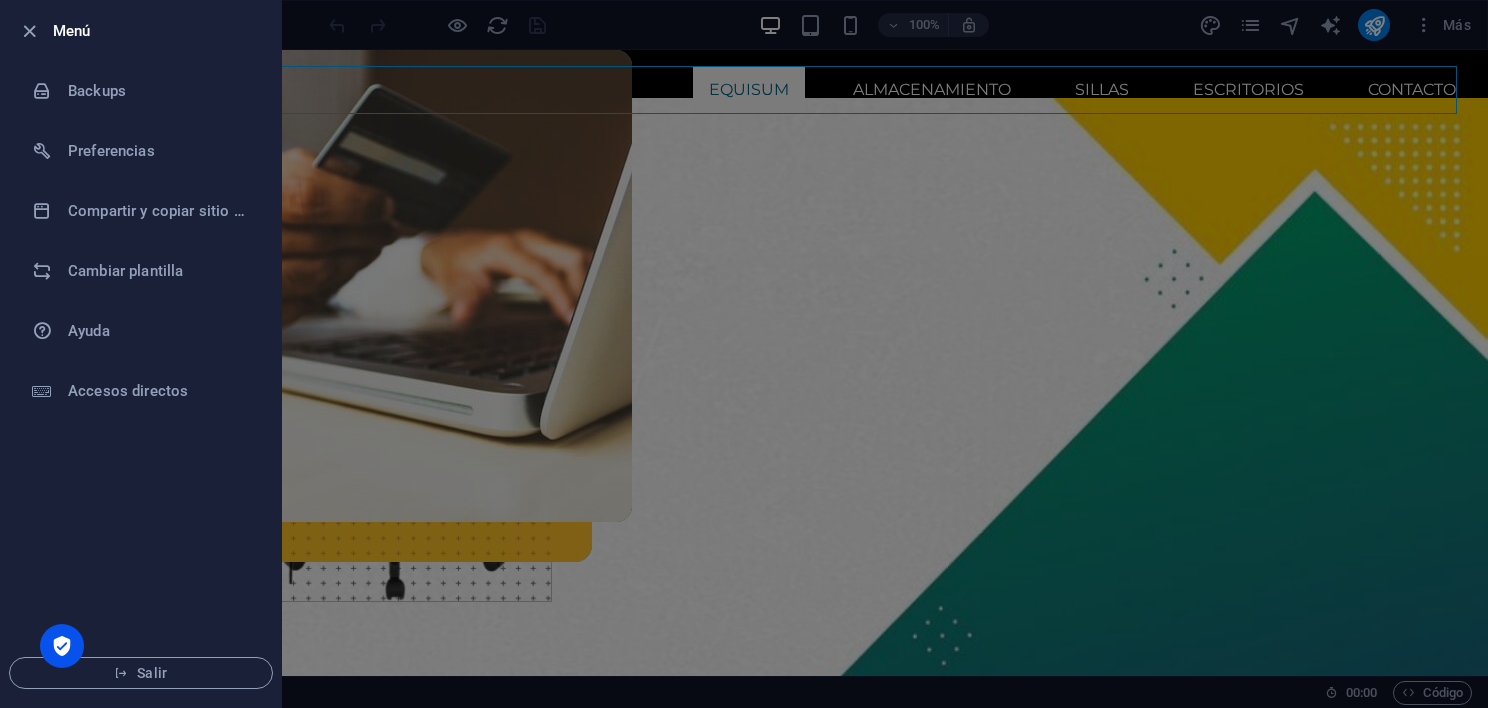 click at bounding box center (744, 354) 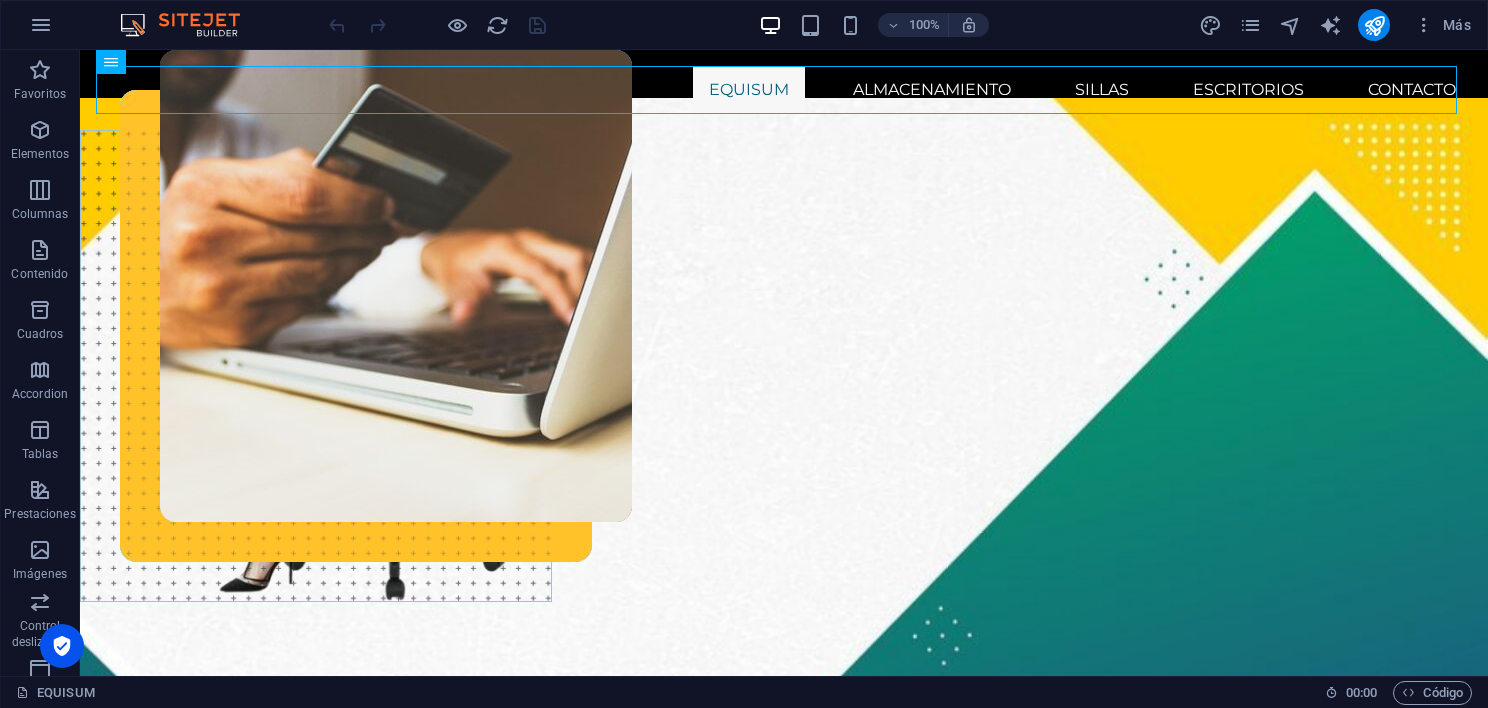 click on "Más" at bounding box center (1442, 25) 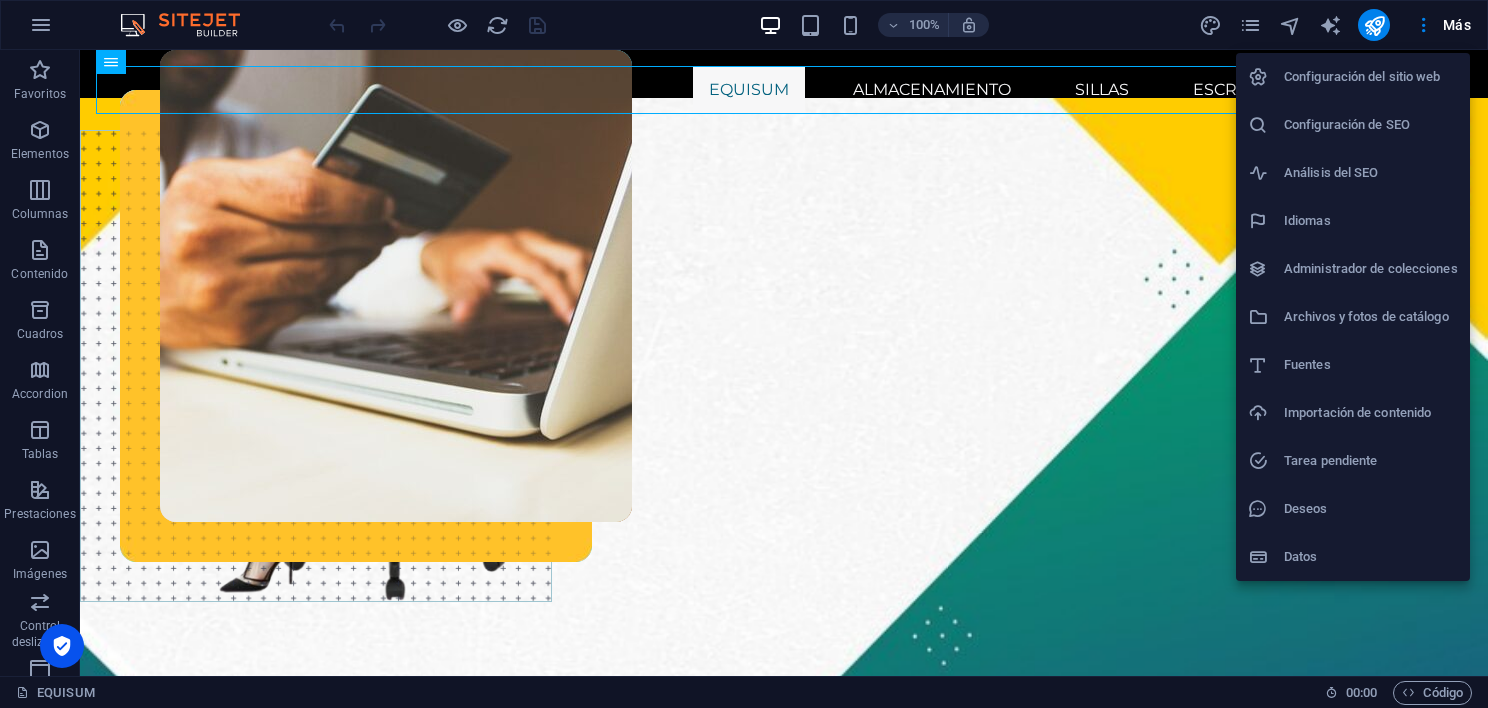 click at bounding box center (744, 354) 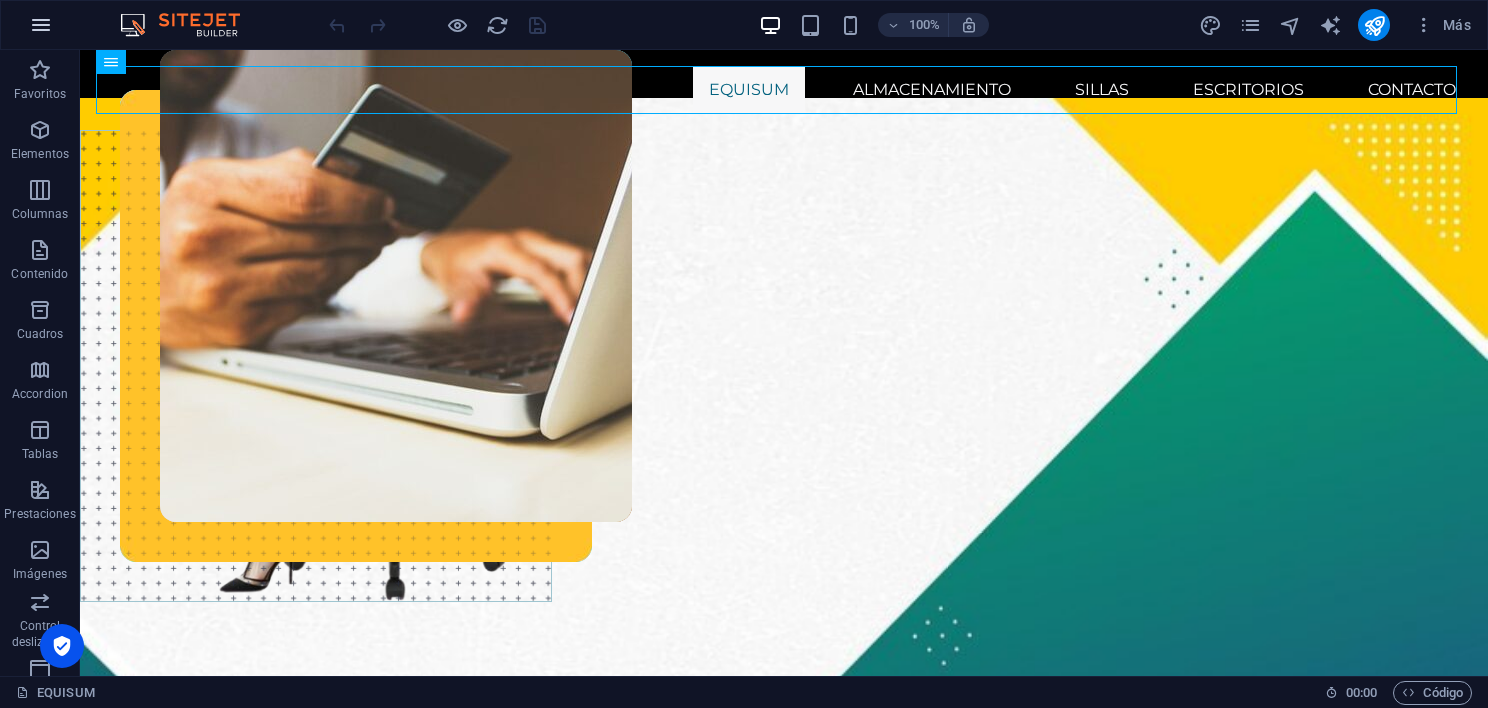 click at bounding box center (41, 25) 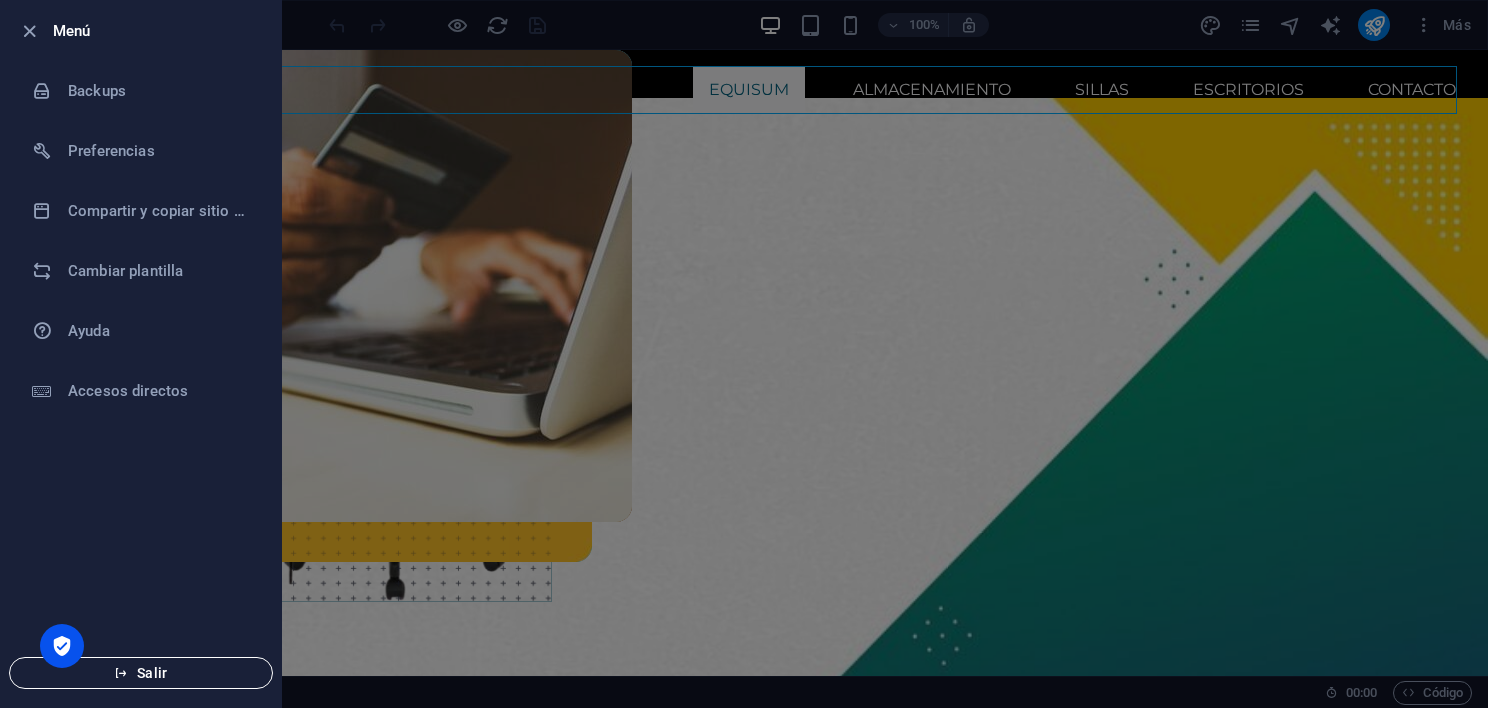 click on "Salir" at bounding box center [141, 673] 